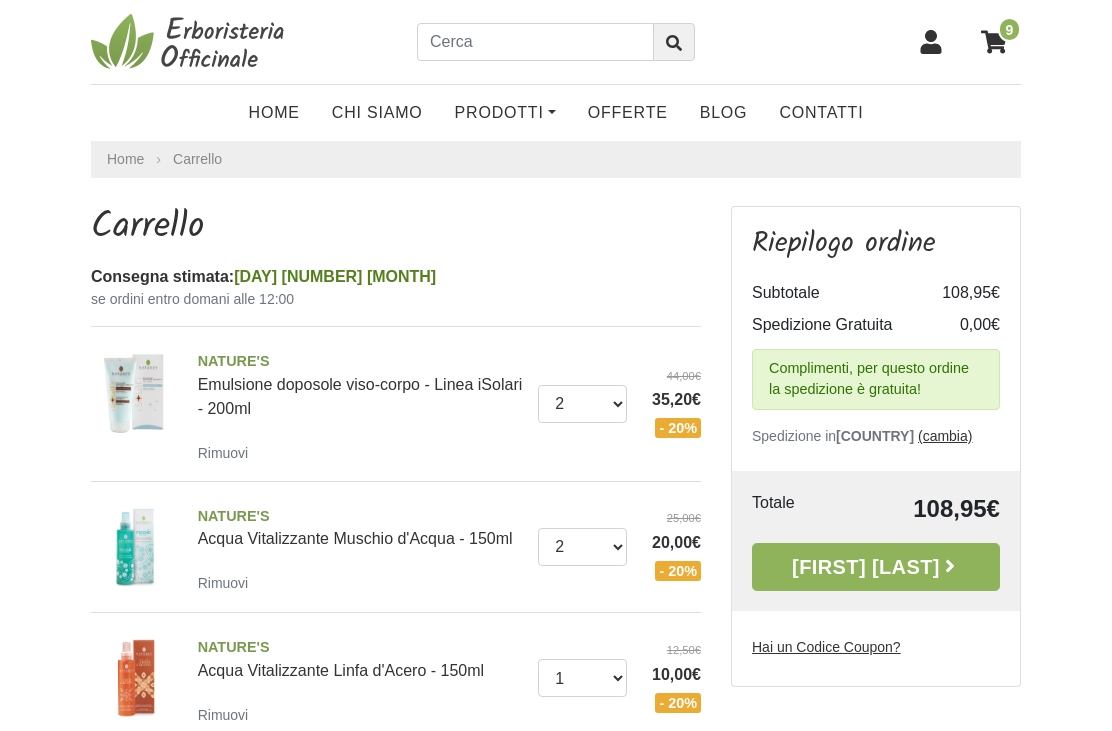scroll, scrollTop: 0, scrollLeft: 0, axis: both 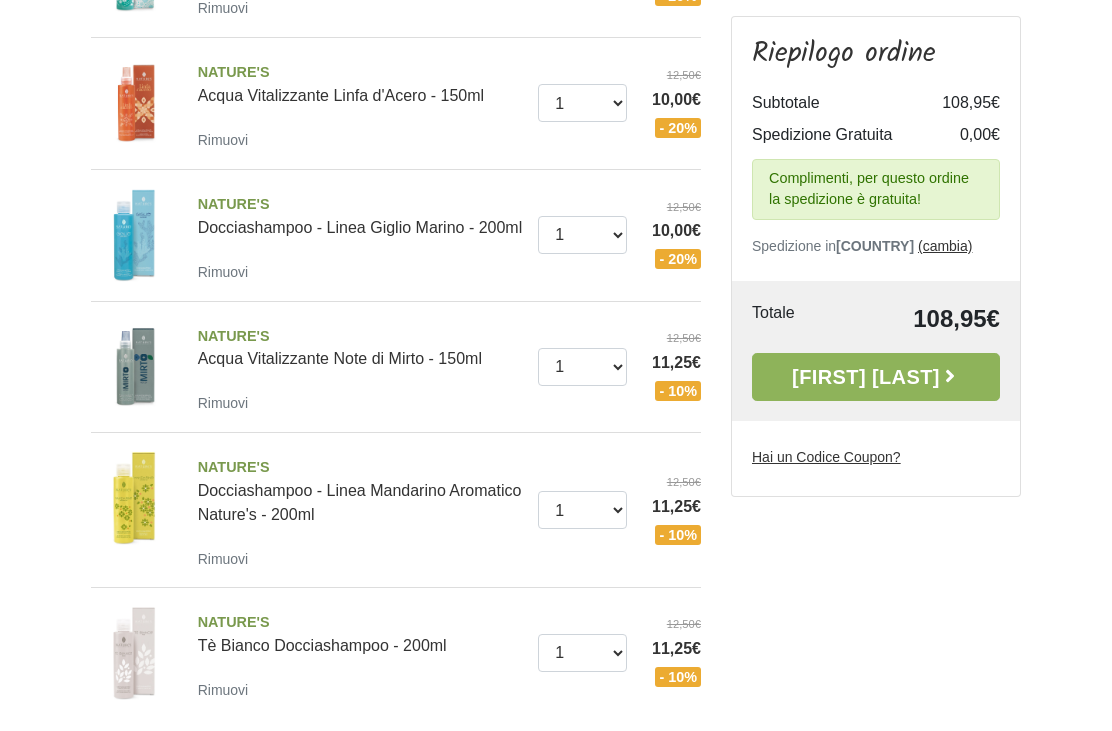 click on "Rimuovi" at bounding box center [223, 559] 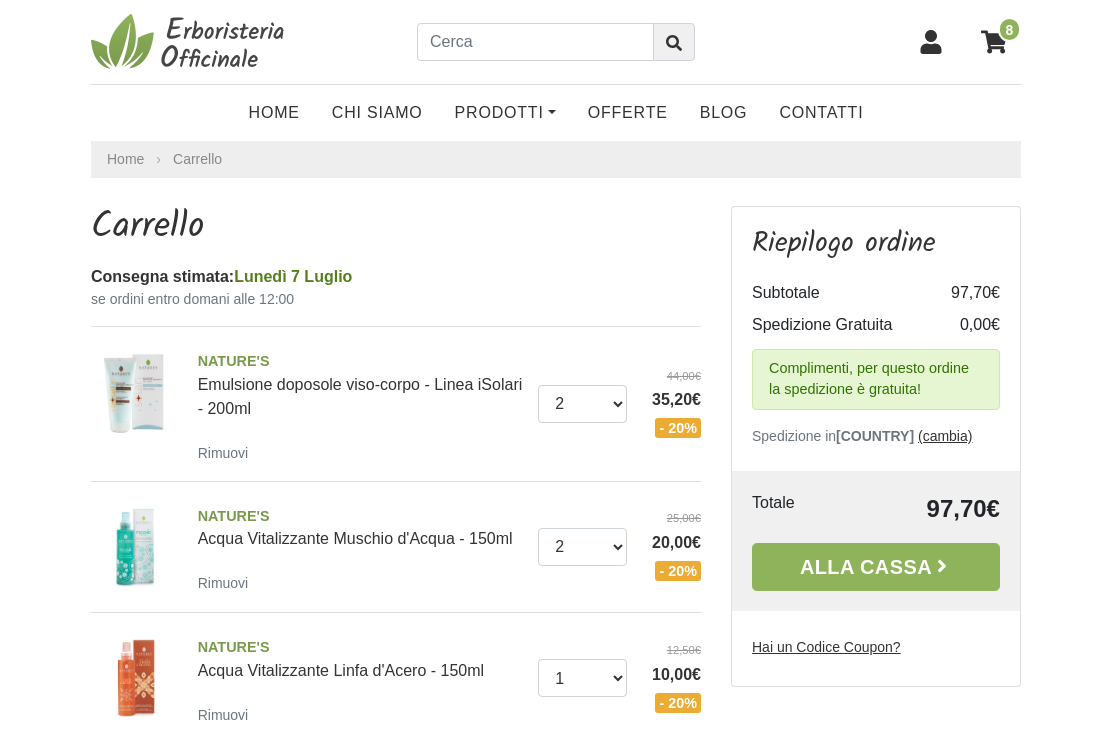 scroll, scrollTop: 338, scrollLeft: 0, axis: vertical 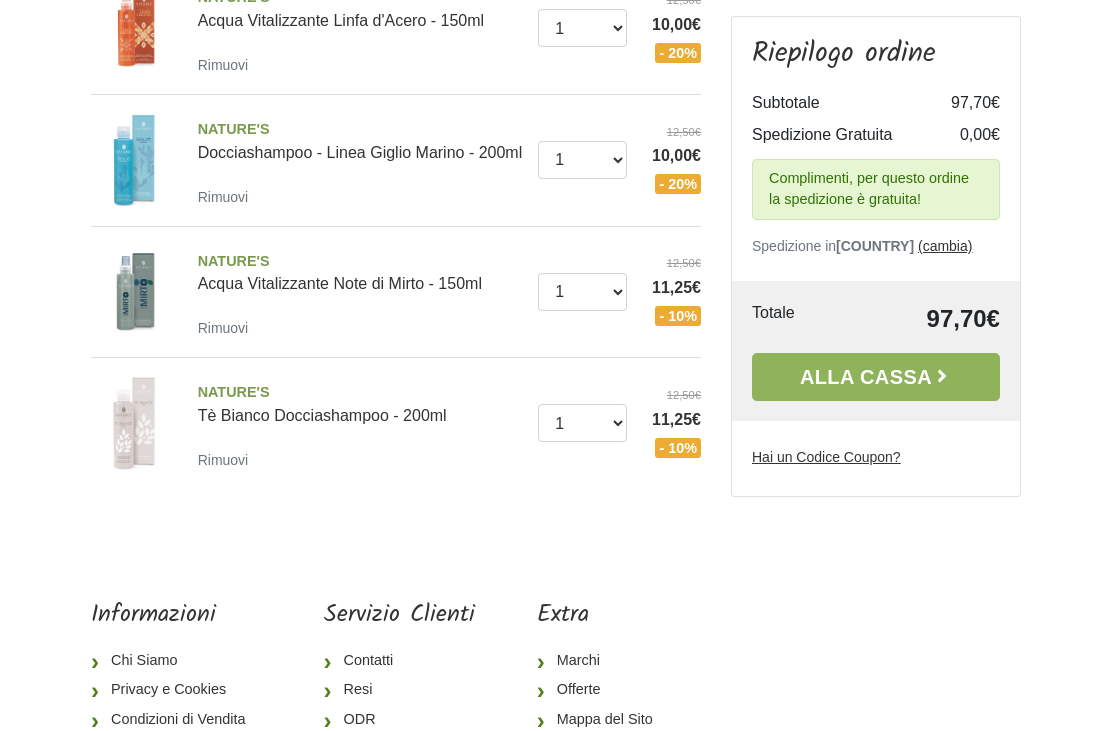 click on "Alla Cassa" at bounding box center (876, 377) 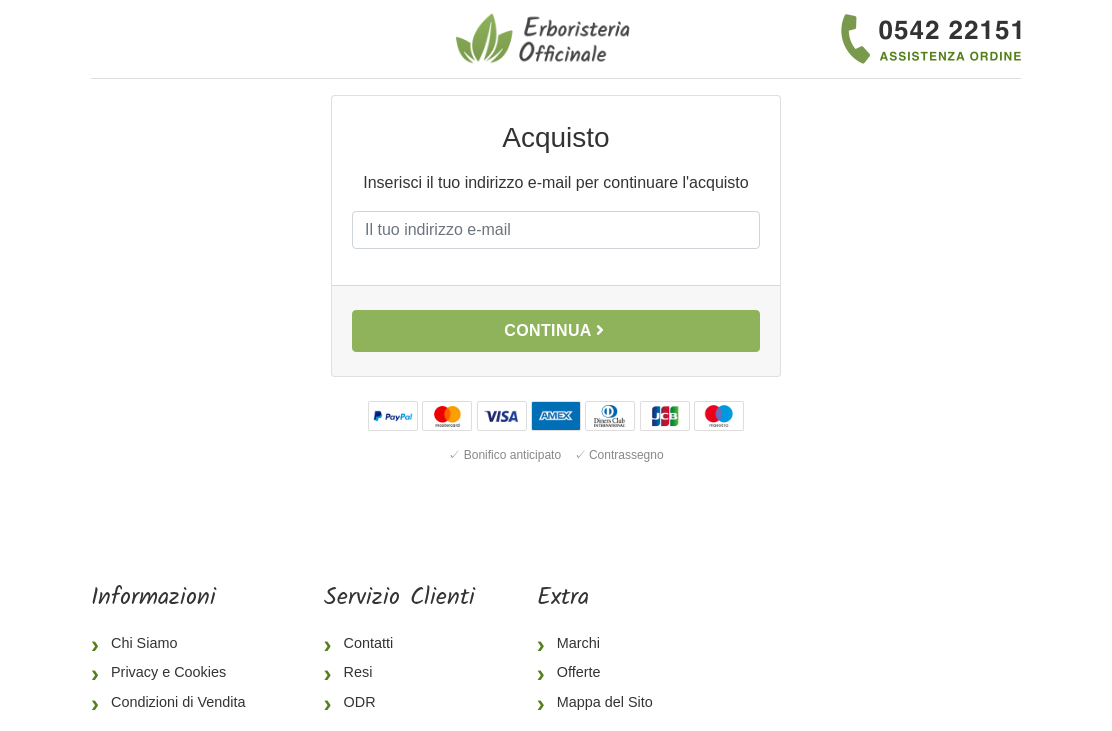 scroll, scrollTop: 0, scrollLeft: 0, axis: both 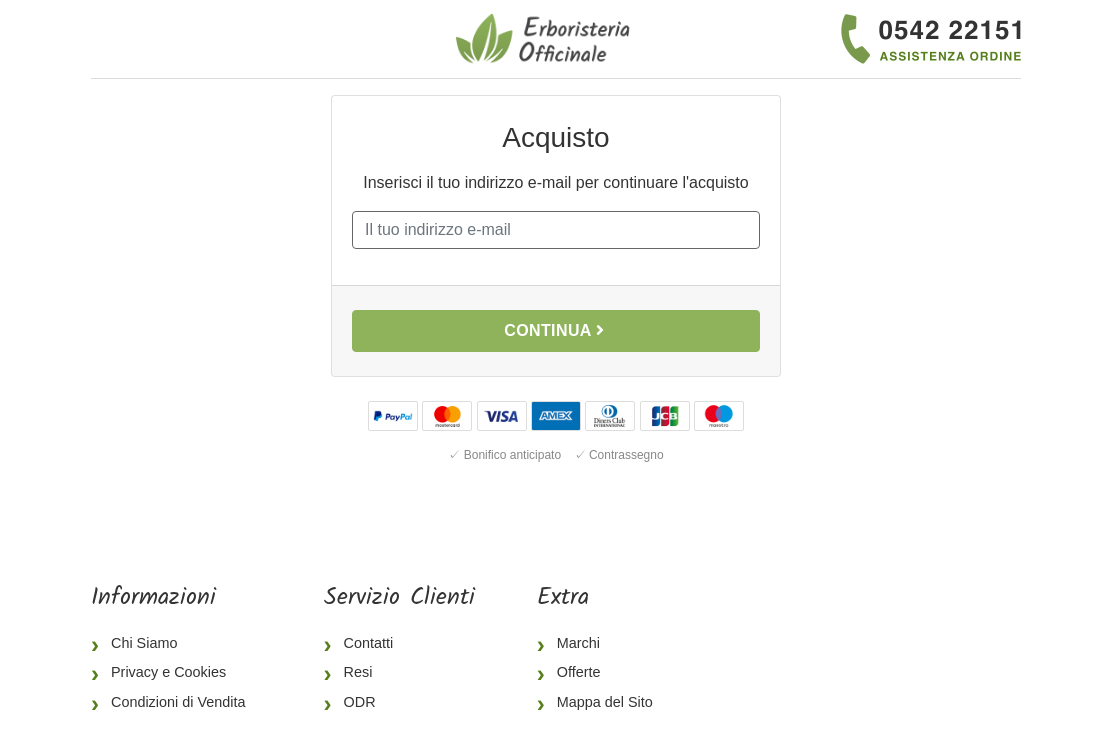 click on "E-mail" at bounding box center (556, 230) 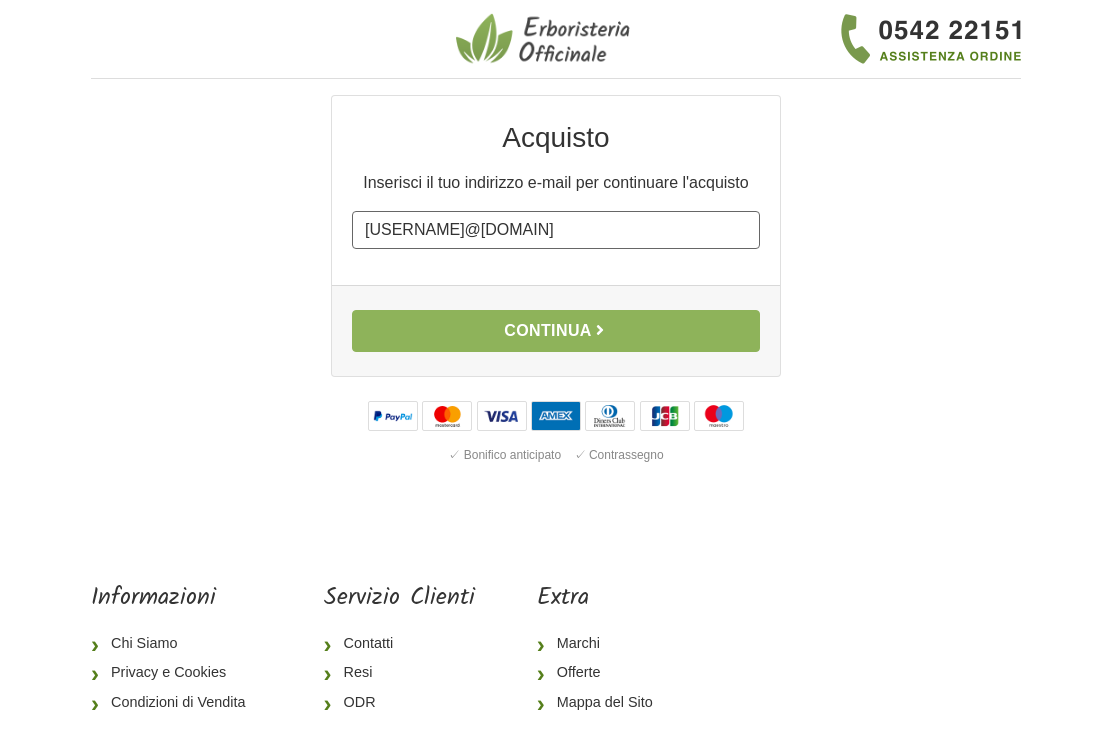 type on "zac.binetti@gmail.com" 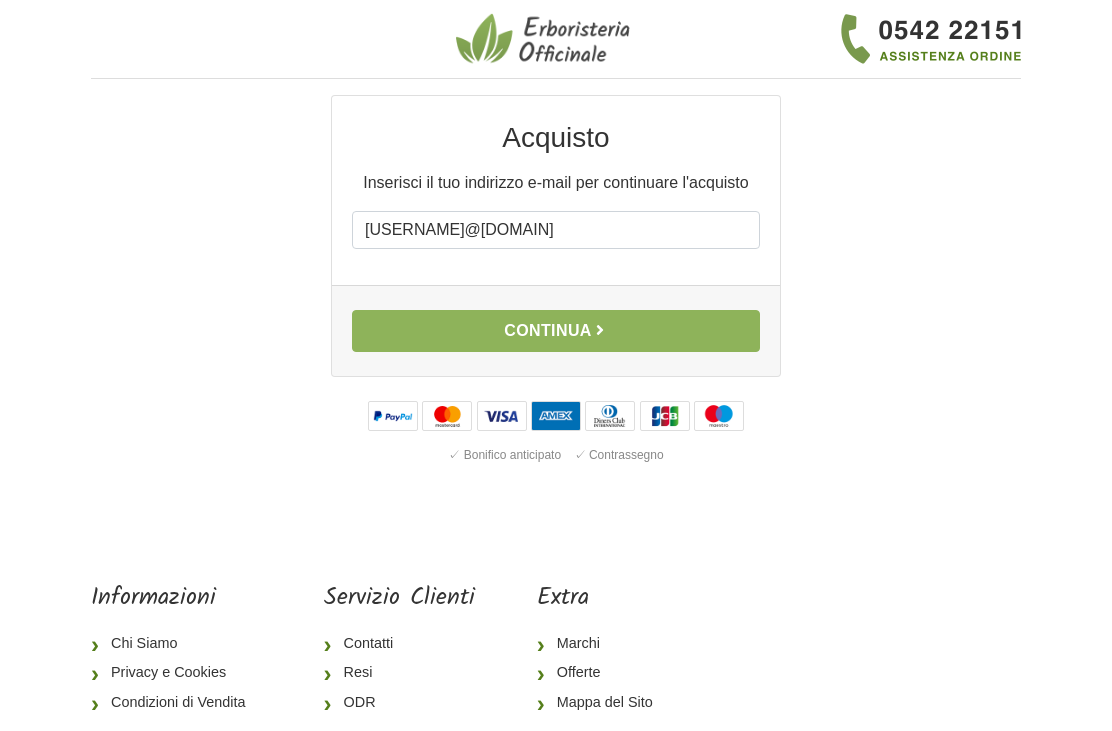 click on "Continua" at bounding box center [556, 331] 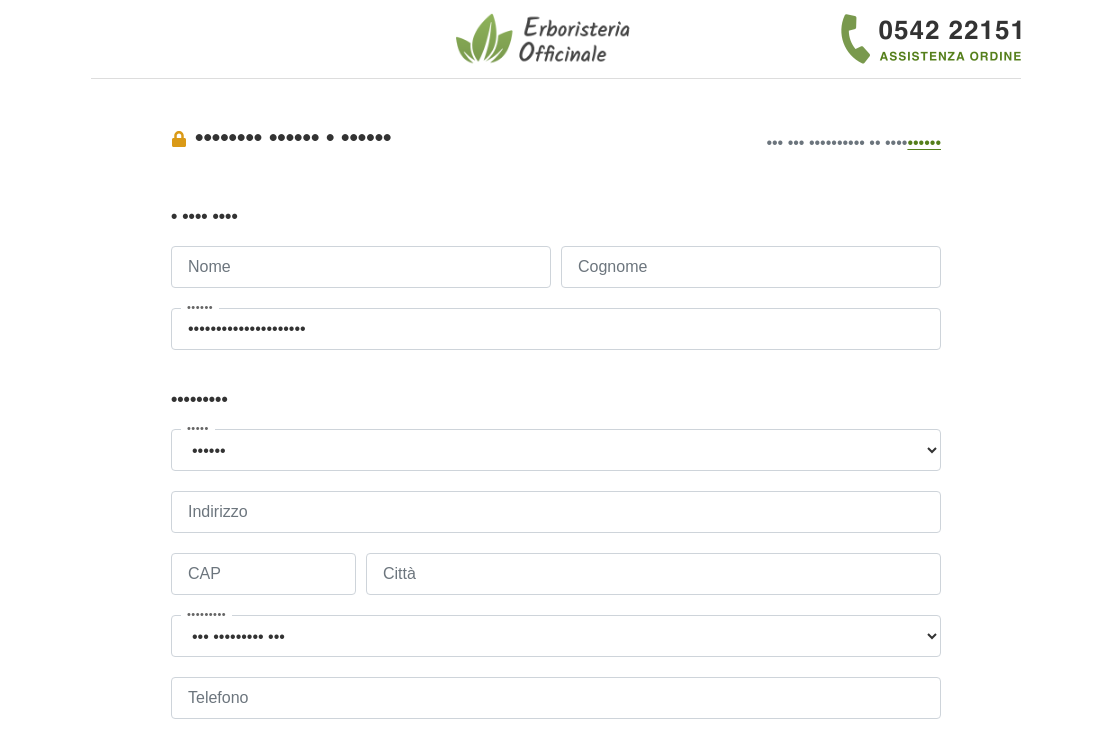 scroll, scrollTop: 0, scrollLeft: 0, axis: both 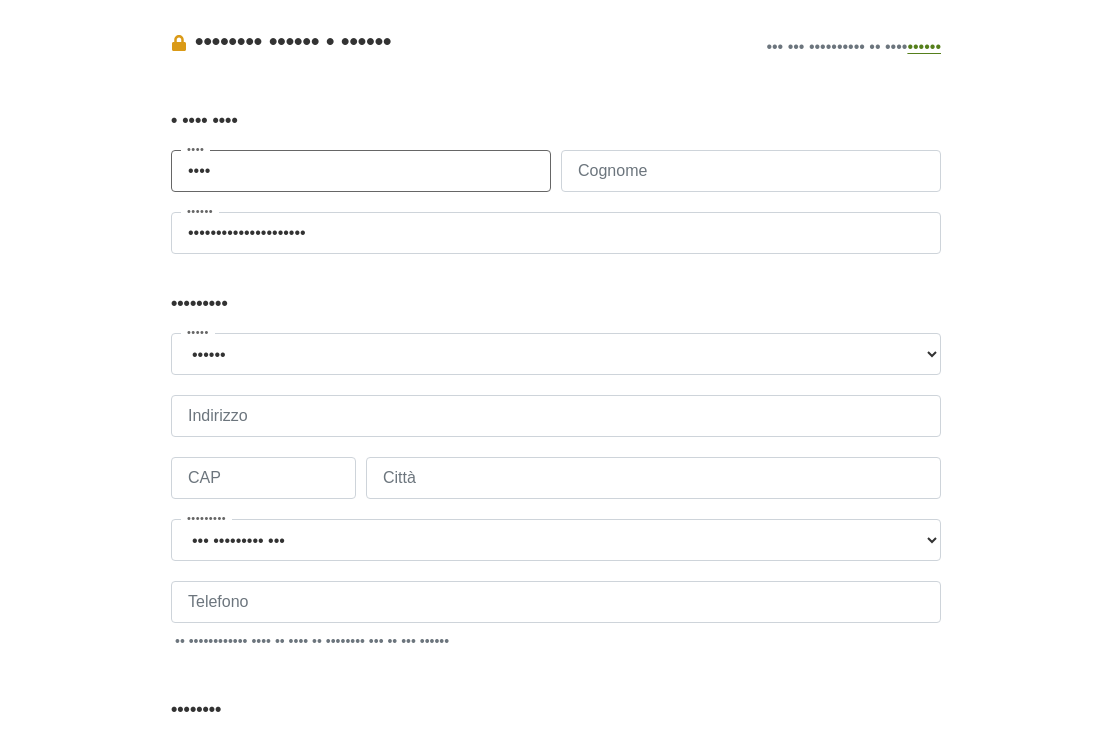 click on "••••" at bounding box center [361, 172] 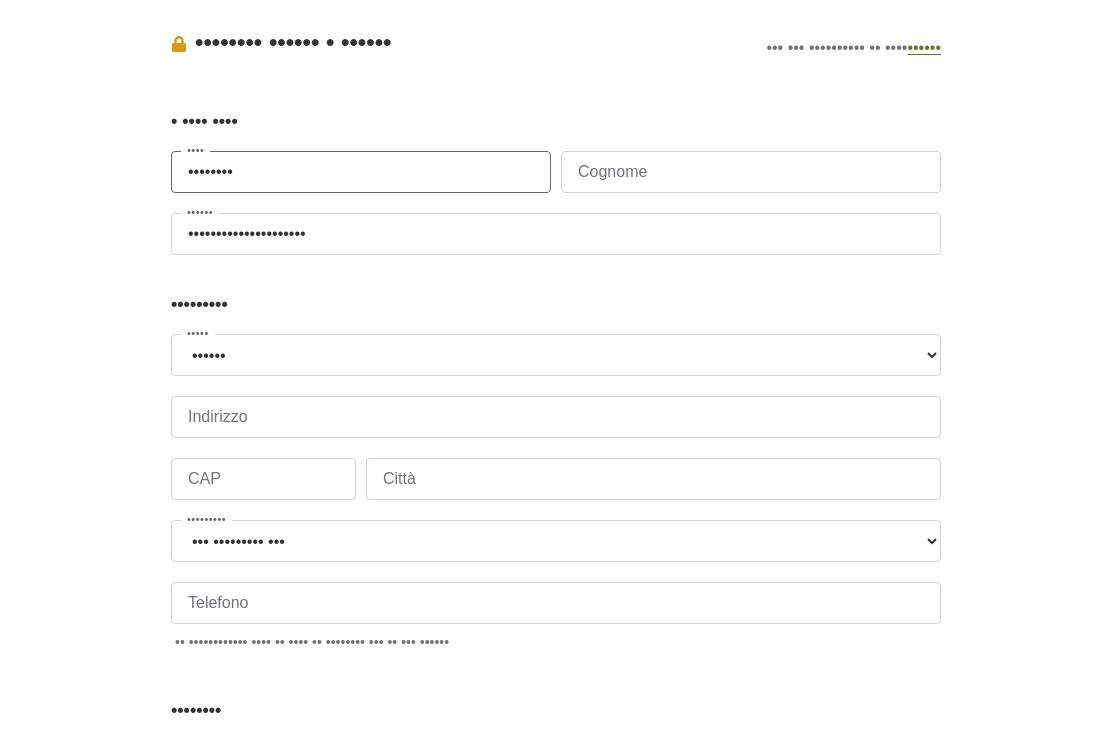 type on "••••••••" 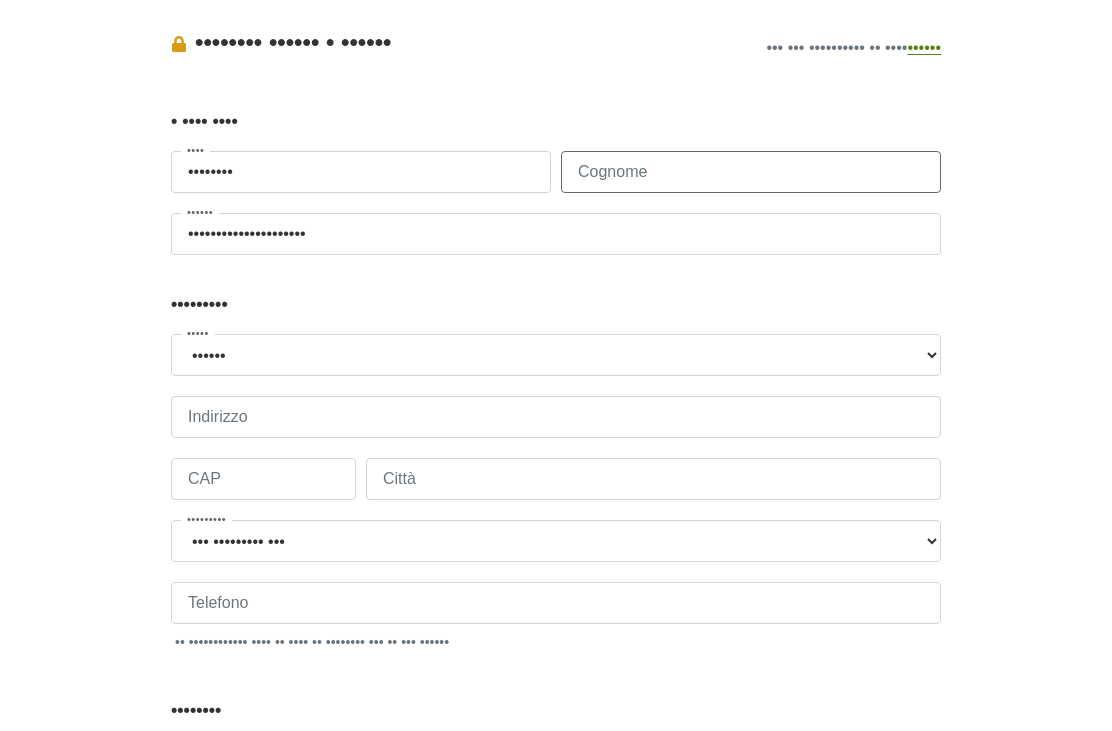 click on "•••••••" at bounding box center (751, 172) 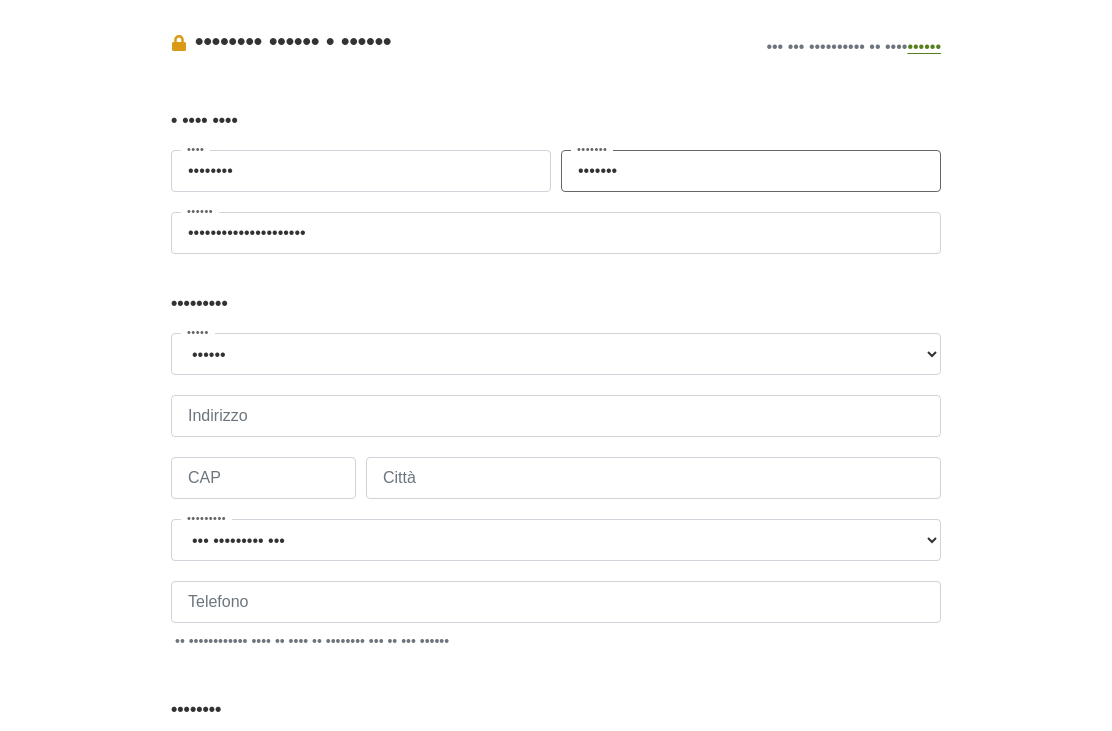 type on "•••••••" 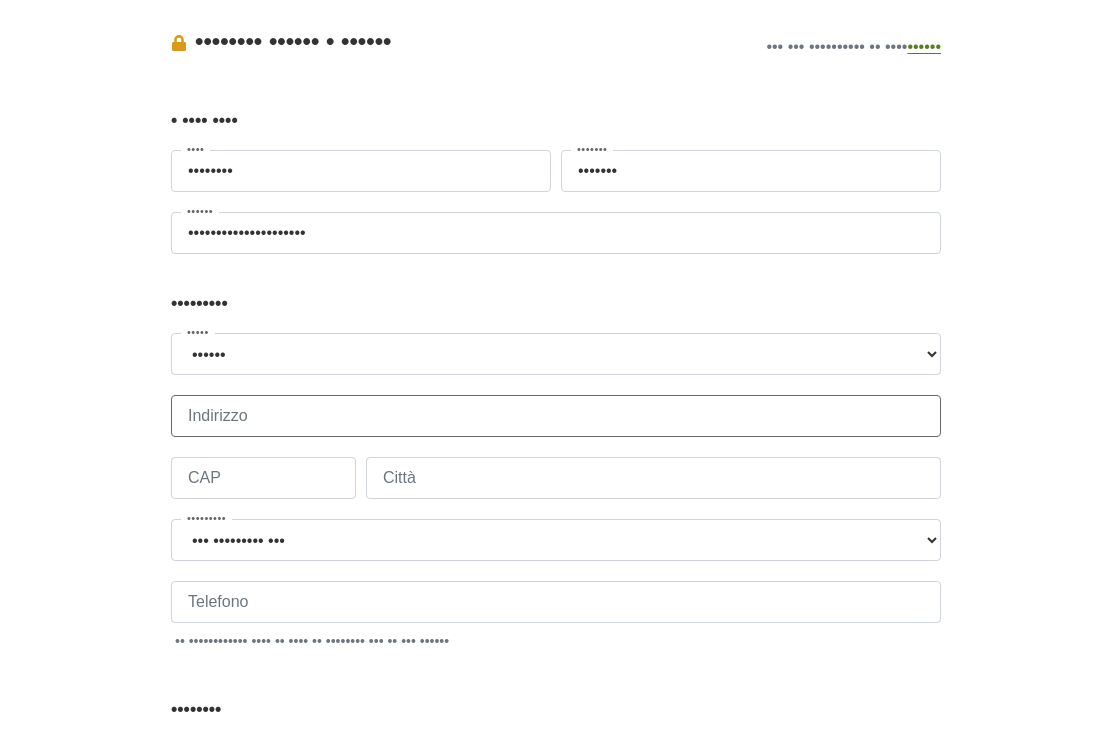 click on "•••••••••" at bounding box center (556, 417) 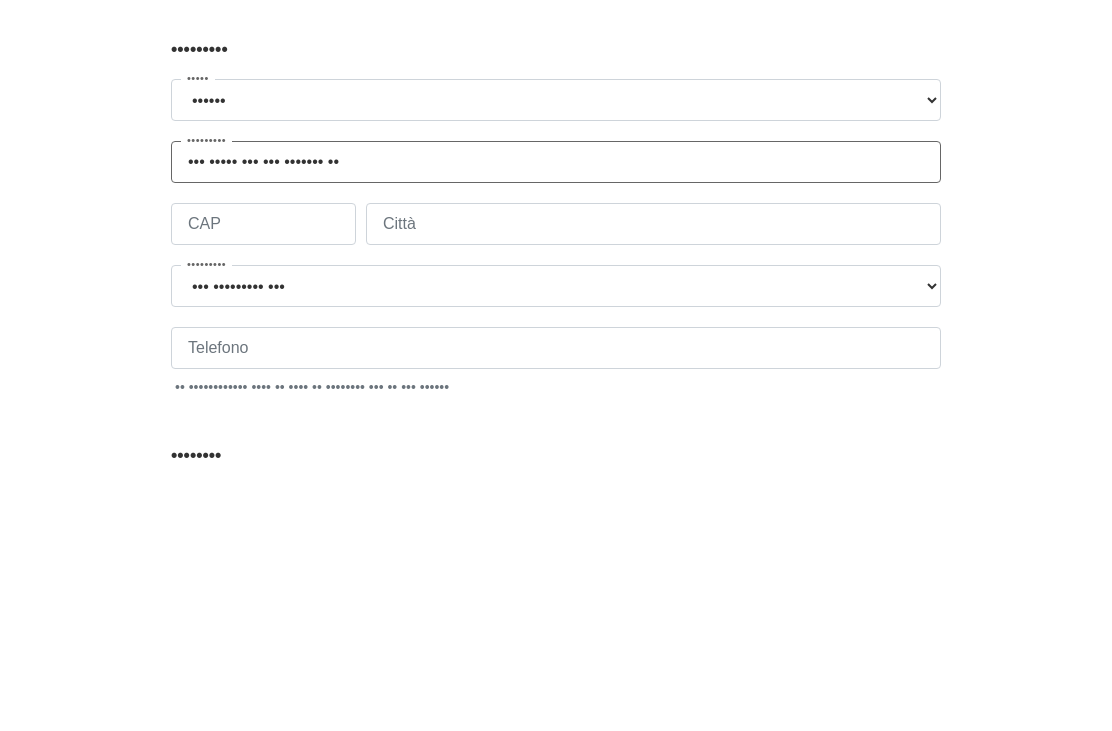 type on "••• ••••• ••• ••• ••••••• ••" 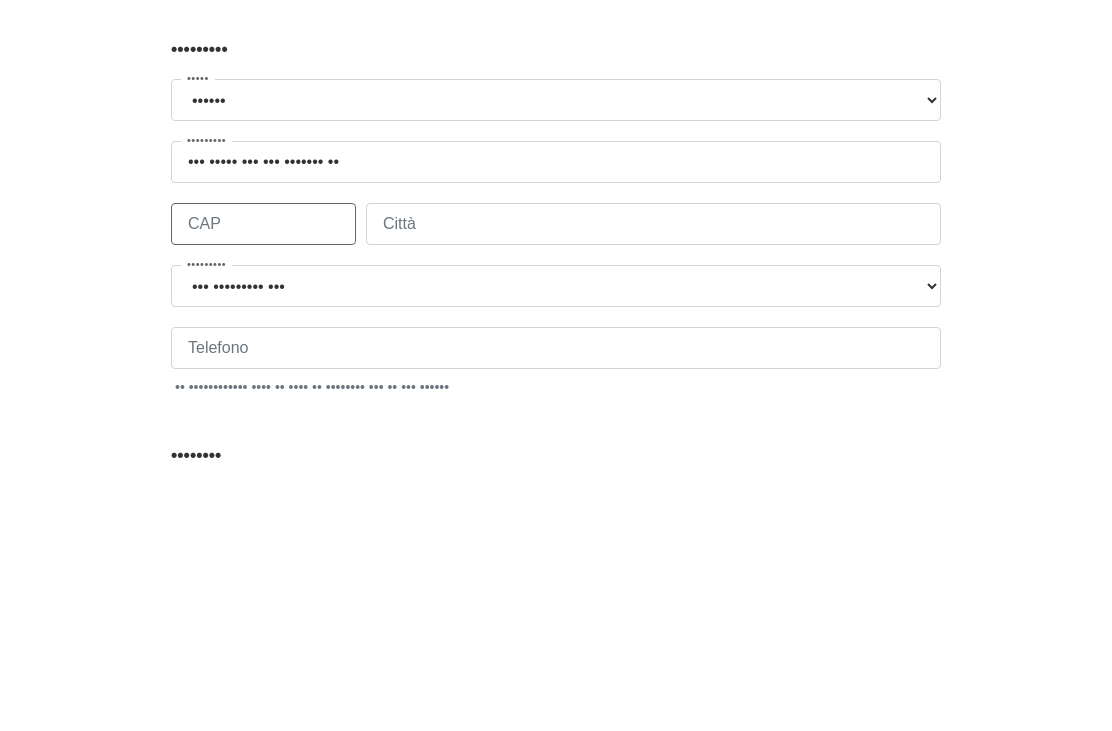 click on "•••" at bounding box center [263, 479] 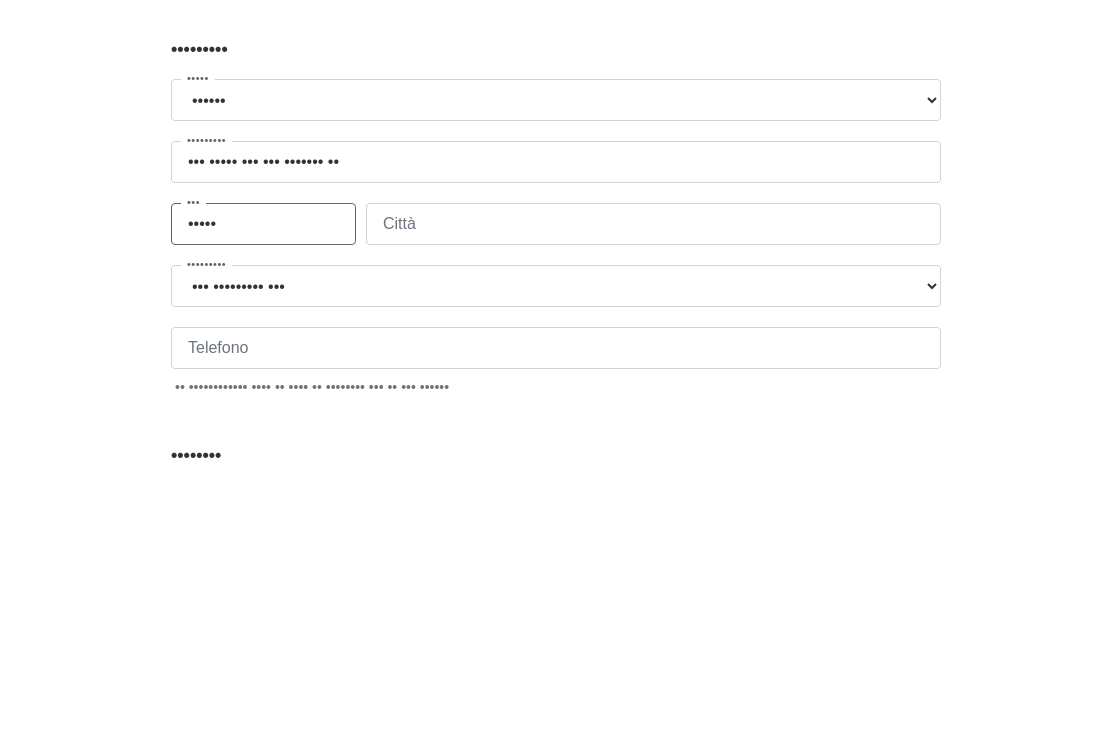 type on "•••••" 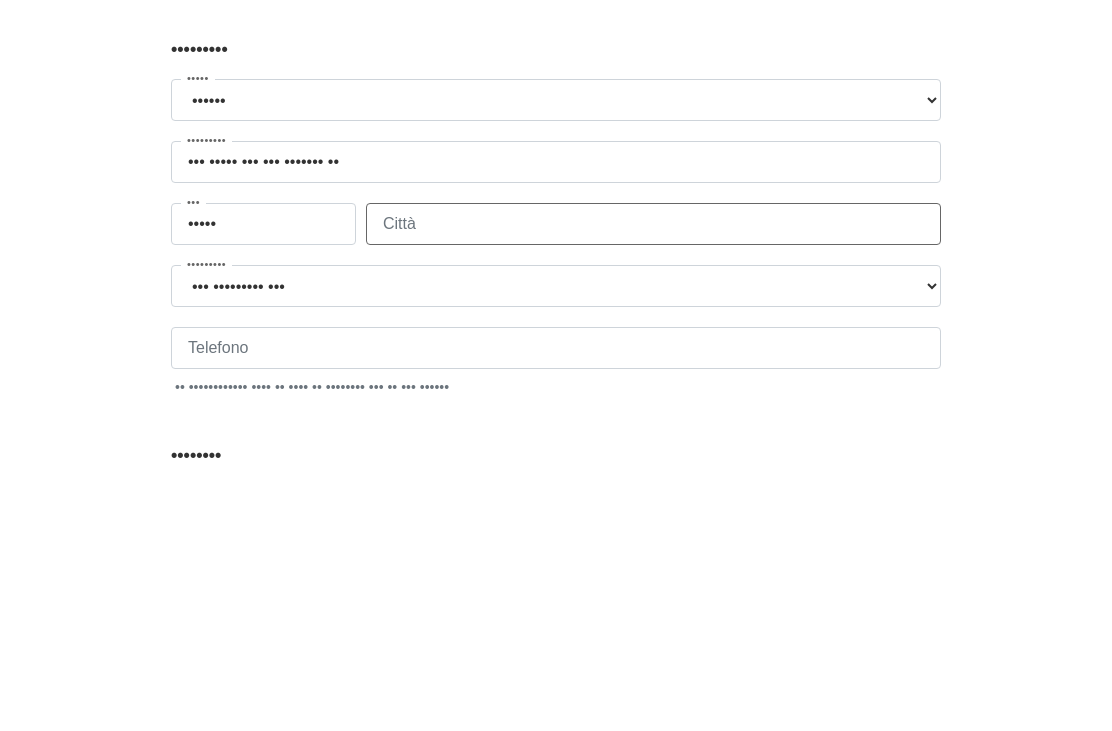 click on "•••••" at bounding box center [653, 479] 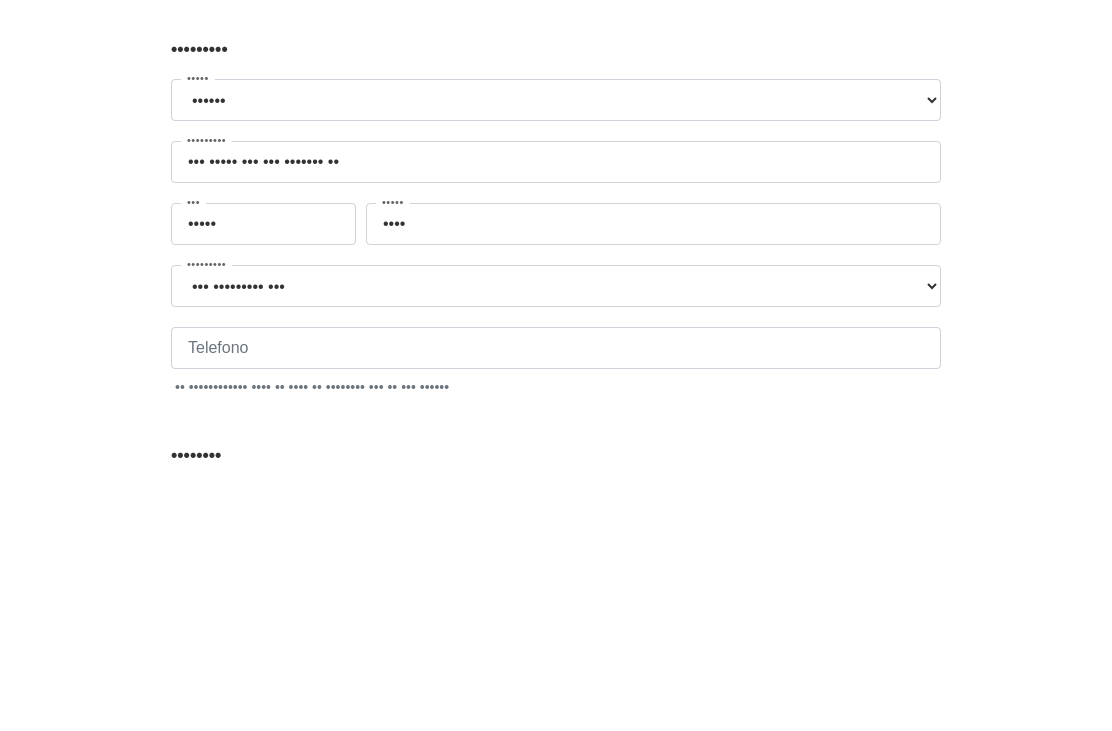 scroll, scrollTop: 351, scrollLeft: 0, axis: vertical 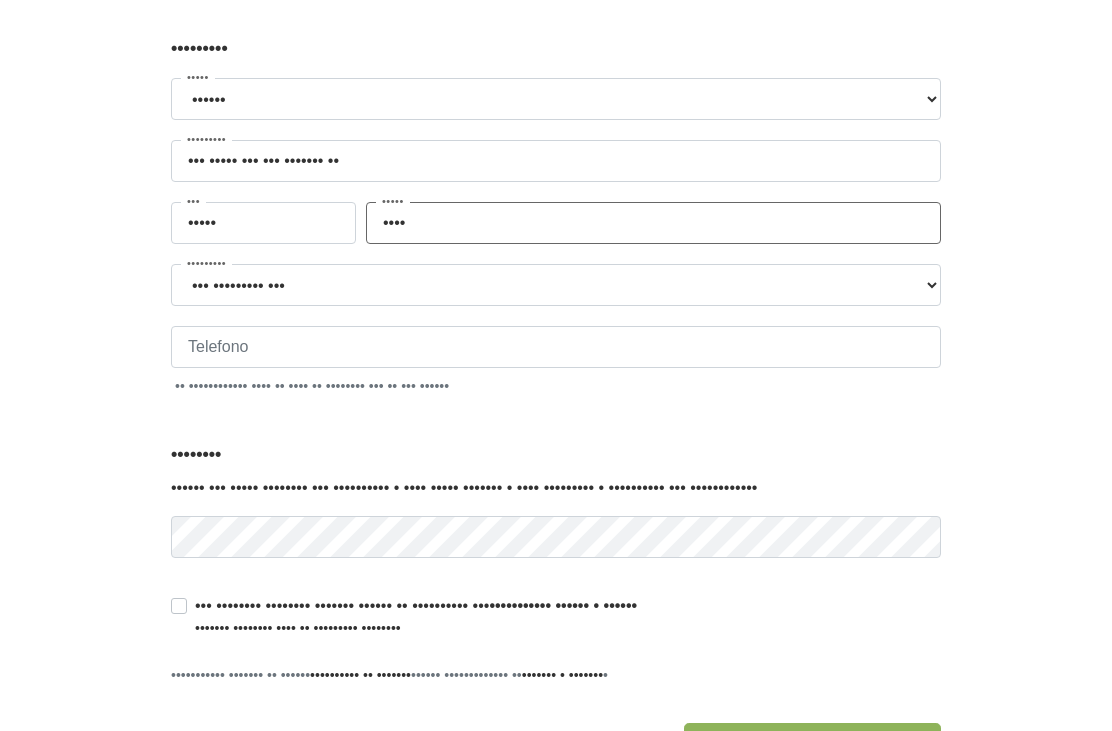 type on "••••" 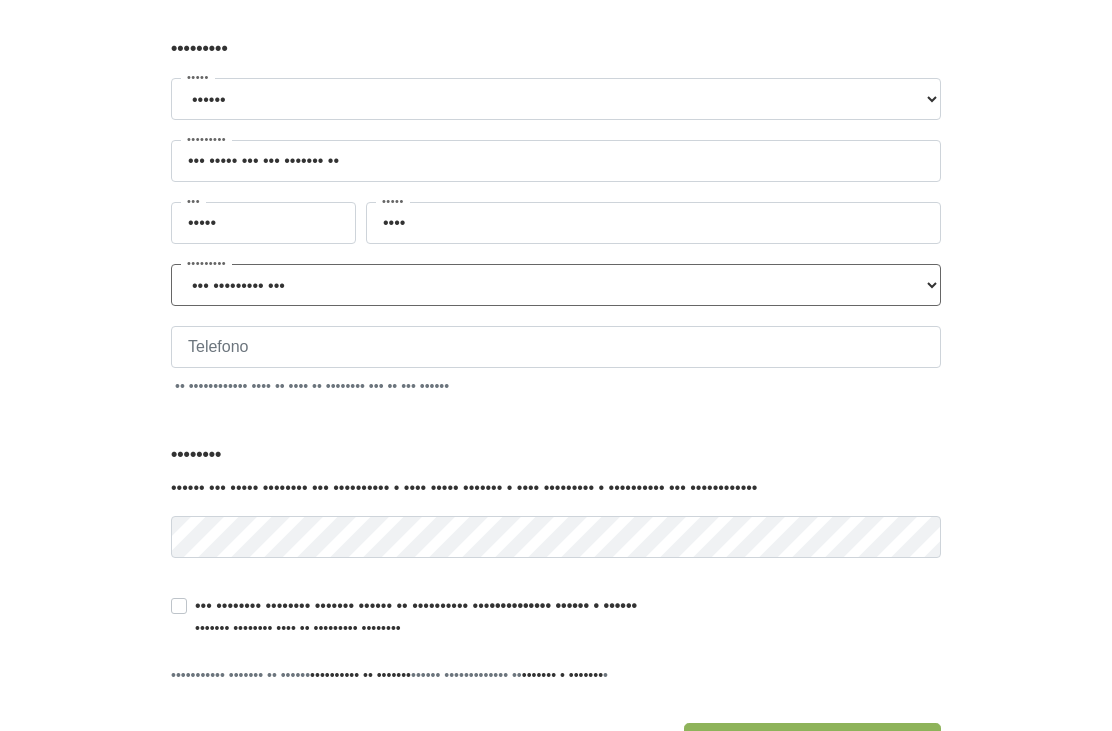 click on "••• ••••••••• •••  ••••••••• ••••••••••• •••••• ••••• •••••• •••••• •••••• •••• •••••••• •••• ••••••••••••••••••••• ••••••• ••••••••• ••••••• •••••• ••••••• ••••••• ••••••• •••••••• •••••••• ••••••••••••• •••••••••• ••••••• ••••••• ••••••••• •••••• •••• ••••••• ••••••• ••••••• ••••• •••• ••••• ••••••• ••••••• •••••• •••••••••••• ••••••••• •••••• ••••••• •••••••• ••••••• ••••••• •••••••• •• •••••• •••••• ••••• ••••• ••••••• •••• ••••• •••••••• ••••••• ••••••••••••• •••••• ••••••• •••••• •••••• ••••• ••••••• •••••• •••••• ••••• •••••••• •••••• ••••••• ••••• ••••• ••••••• •••••• • •••••• ••••••• •••••••• •••• ••••••• ••••••••• ••••••• ••••• •••••• ••••••• •••••• •••••••• •••••• •••••• ••••• •••••• •••• •••••• ••••••• ••••••• •••••• ••••• •••••••• ••••••• ••••••• •••••• ••••• •••••• ••••••• •••••• ••••••• ••••••• ••••• •••••• ••••••• •••••••••••••••••••• •••••••• •••••• •••• •••••••• ••••••• •••••••" at bounding box center [556, 285] 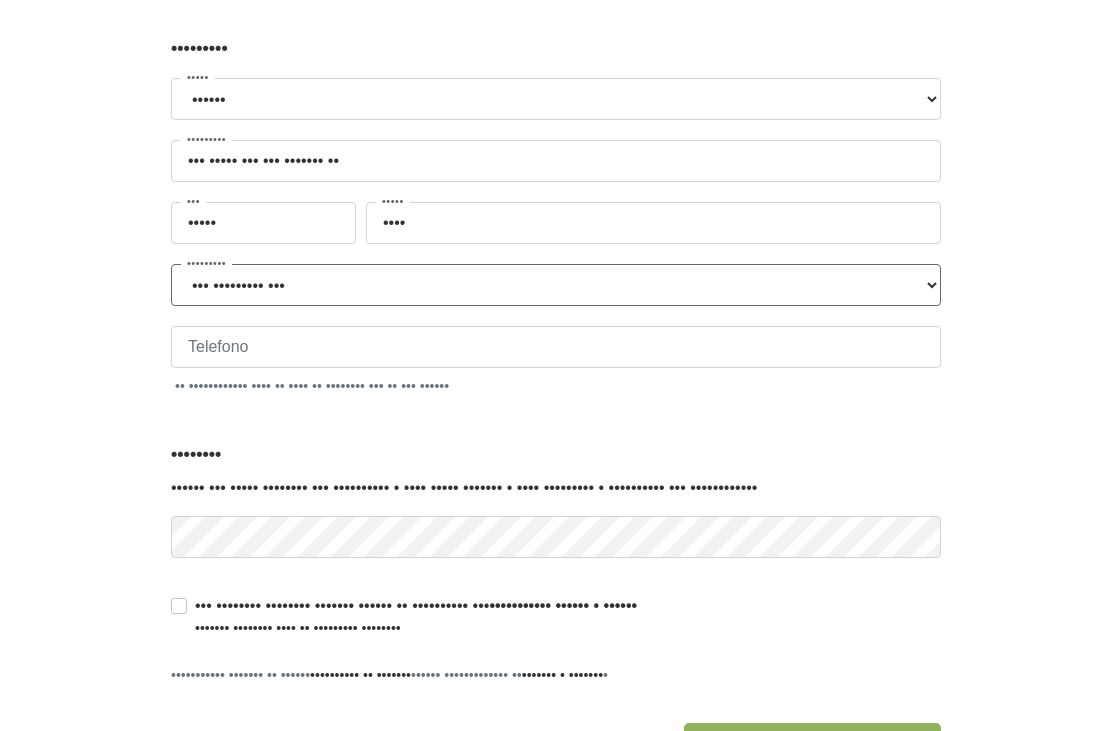 select on "••••" 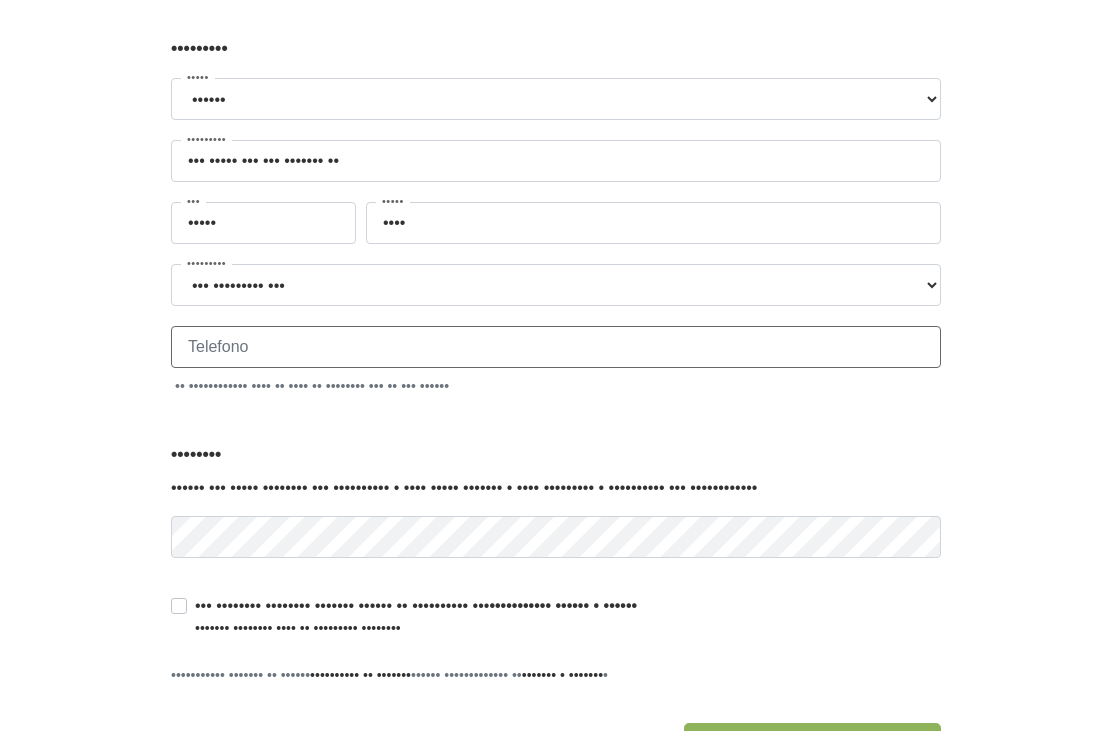 click on "••••••••" at bounding box center (556, 347) 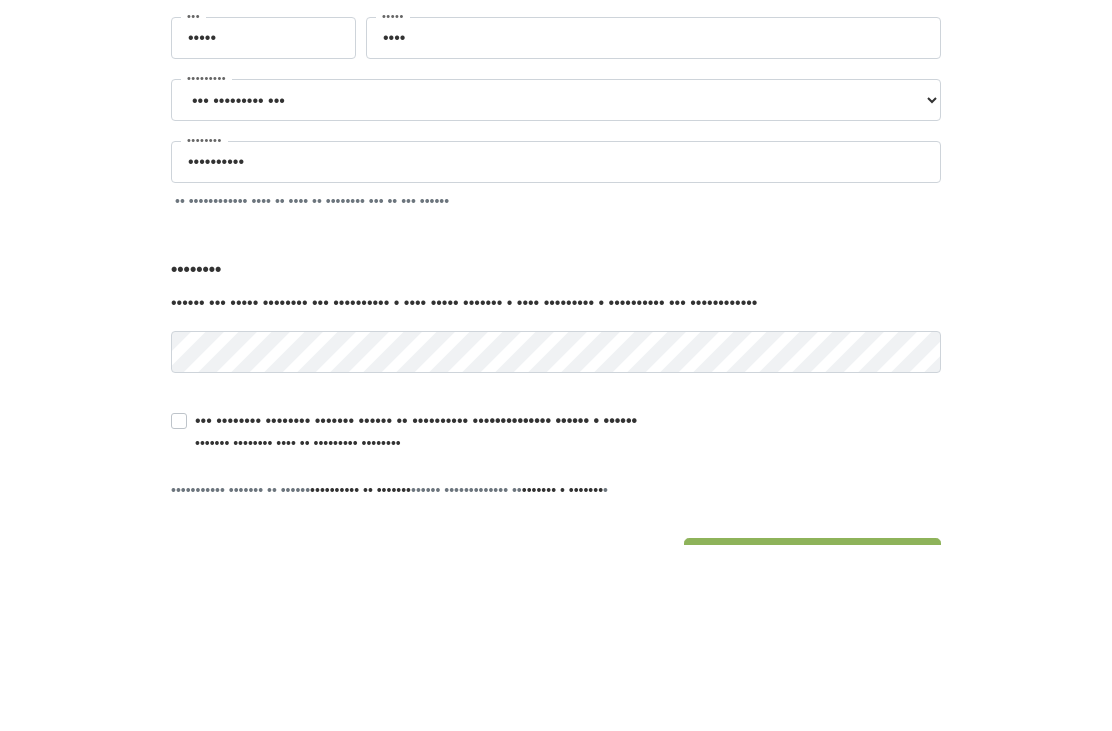 scroll, scrollTop: 537, scrollLeft: 0, axis: vertical 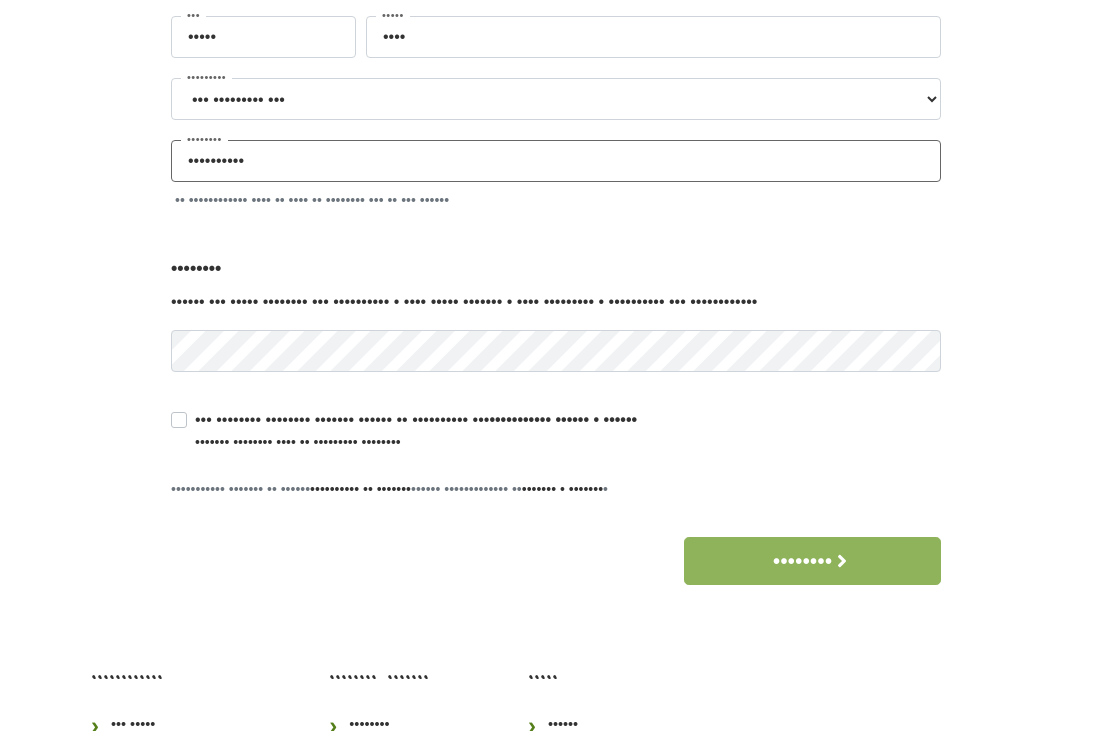 type on "••••••••••" 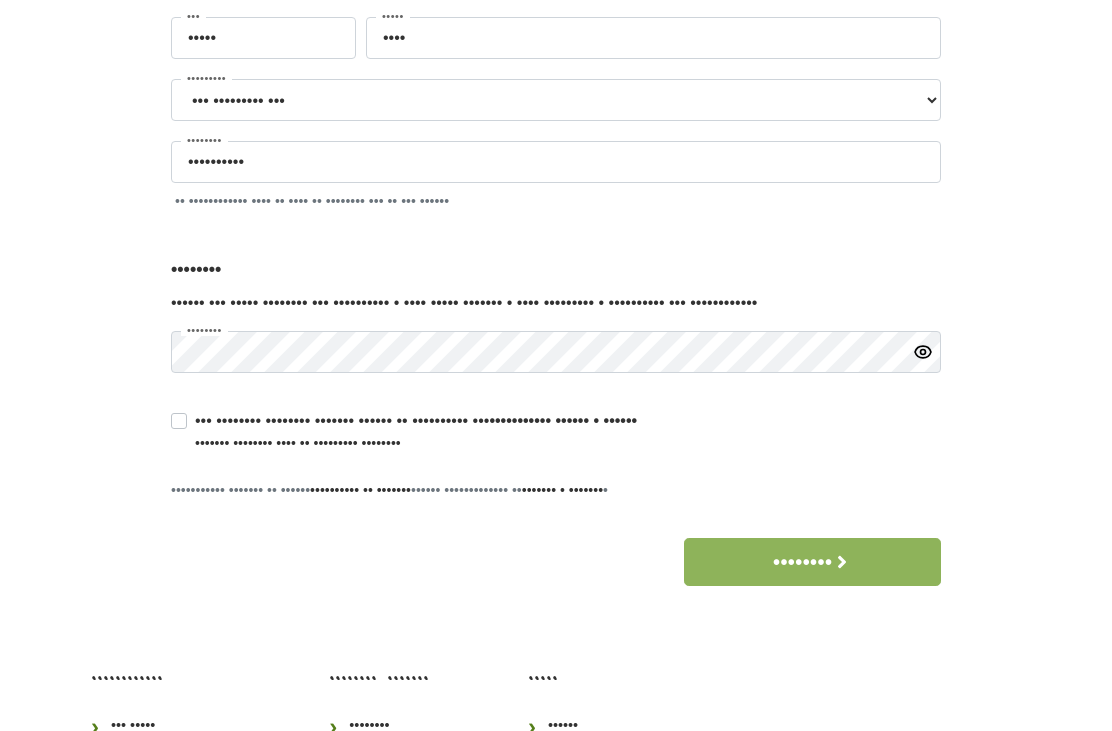 scroll, scrollTop: 537, scrollLeft: 0, axis: vertical 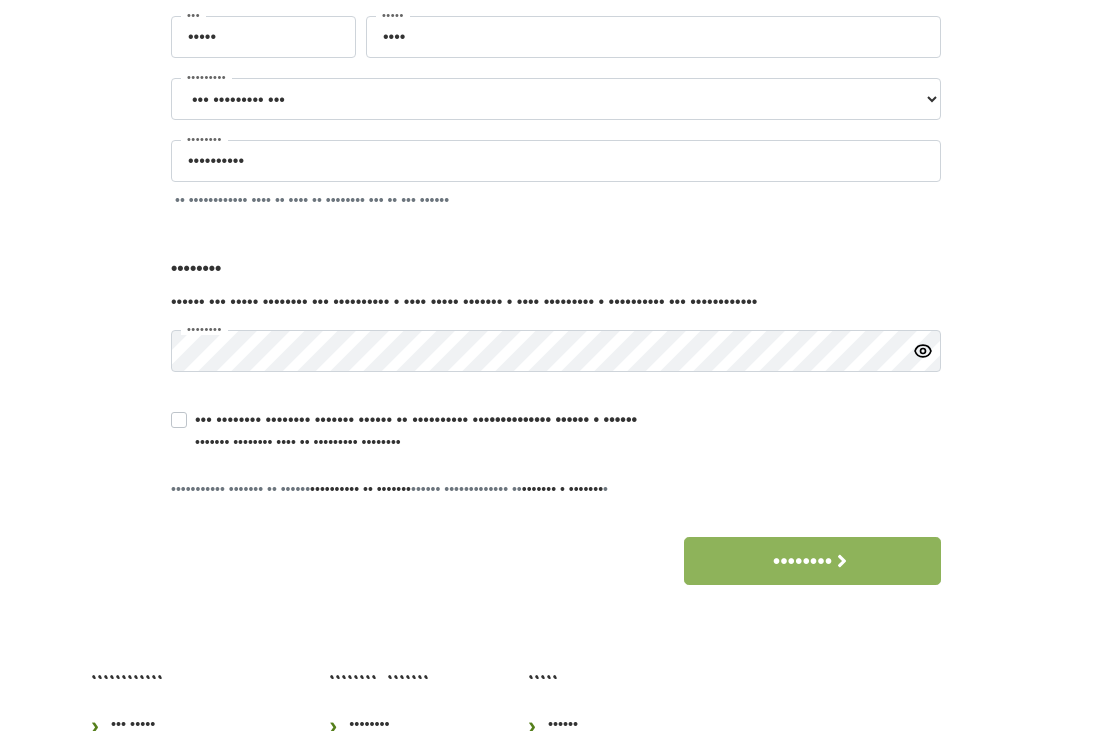 click on "••• •••••••• •••••••• ••••••• •••••• •• •••••••••• •••  ••••••••••• •••••• • ••••••
••••••• •••••••• •••• •• ••••••••• ••••••••" at bounding box center (416, 430) 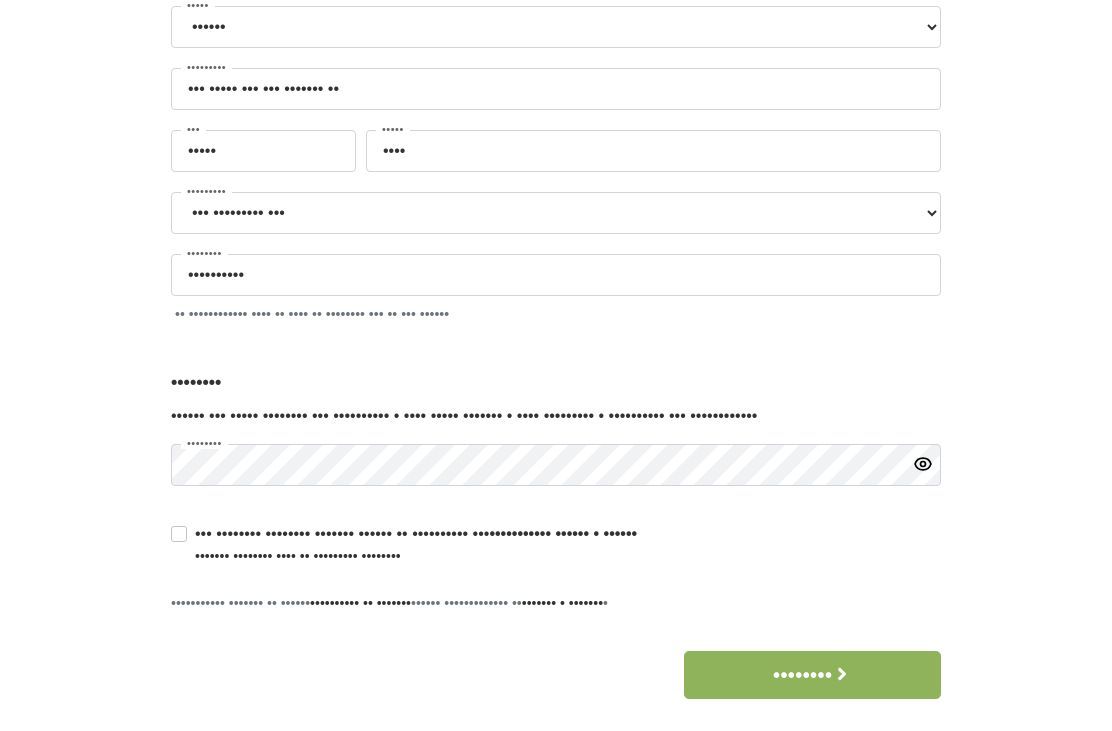 scroll, scrollTop: 0, scrollLeft: 0, axis: both 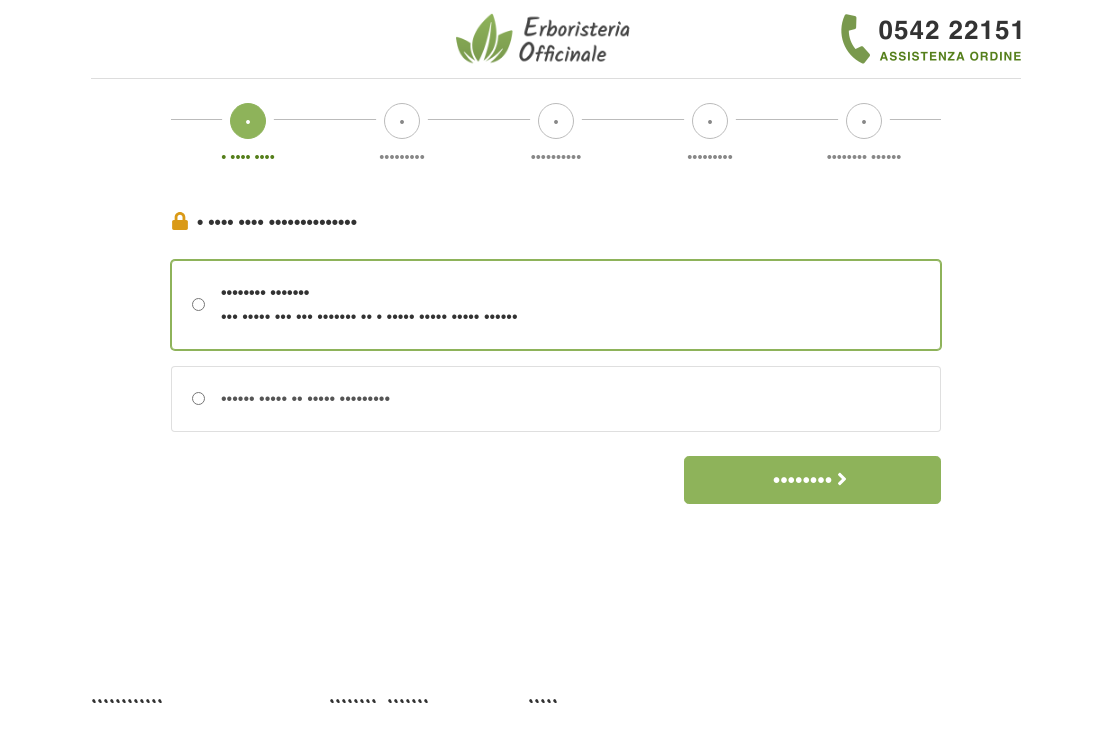 click at bounding box center (842, 479) 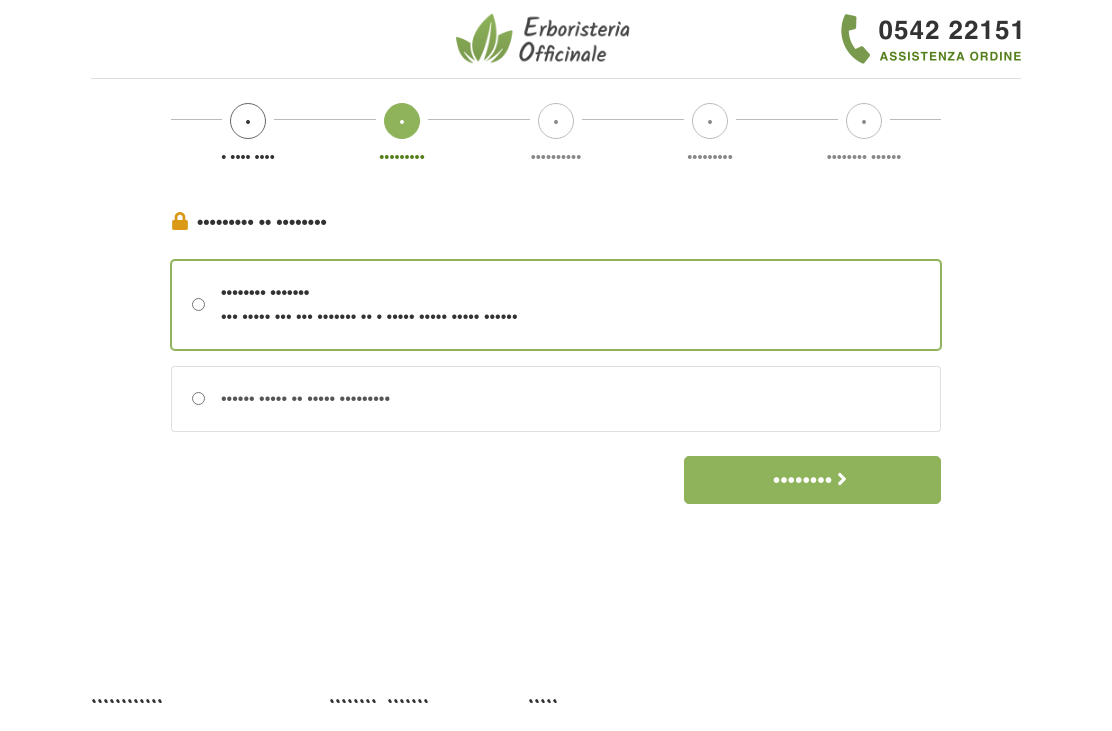click on "••••••••" at bounding box center [812, 480] 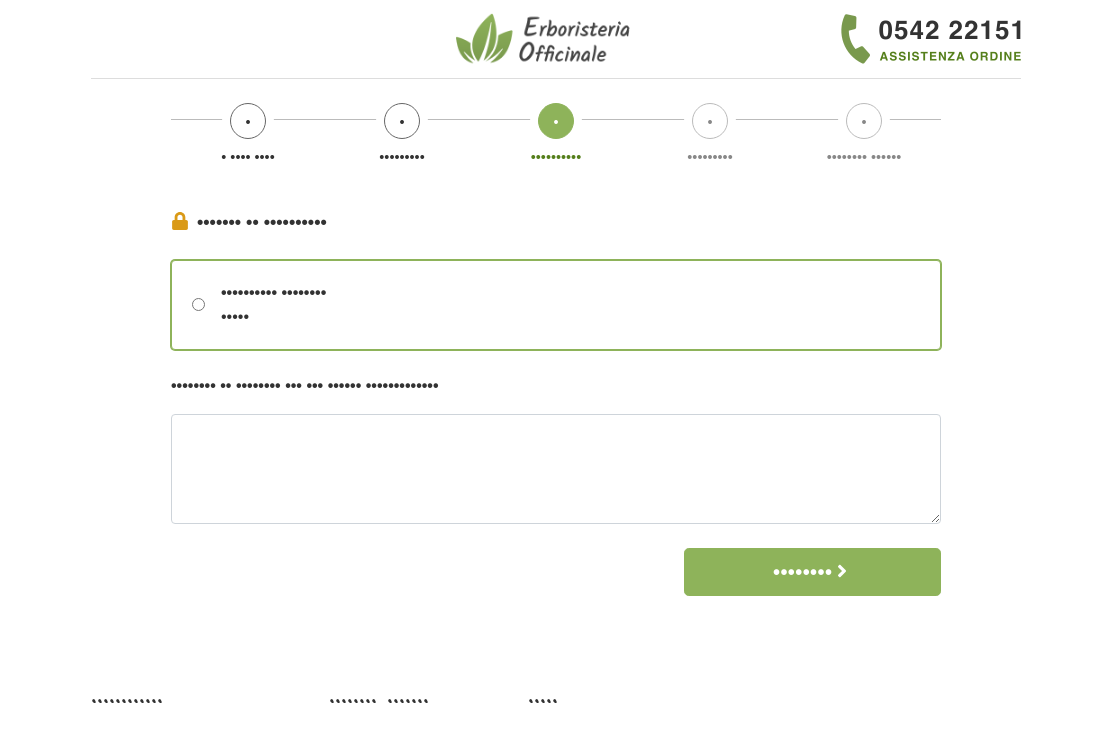 click on "••••••••" at bounding box center [812, 572] 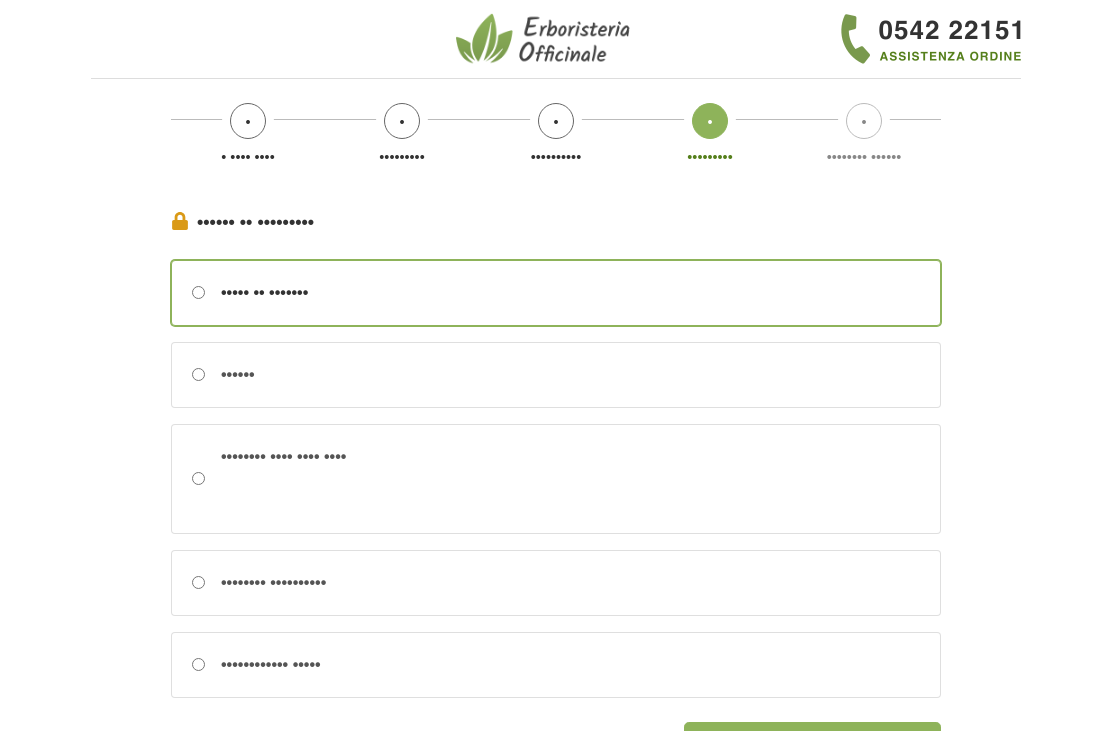 click on "••••••" at bounding box center (230, 375) 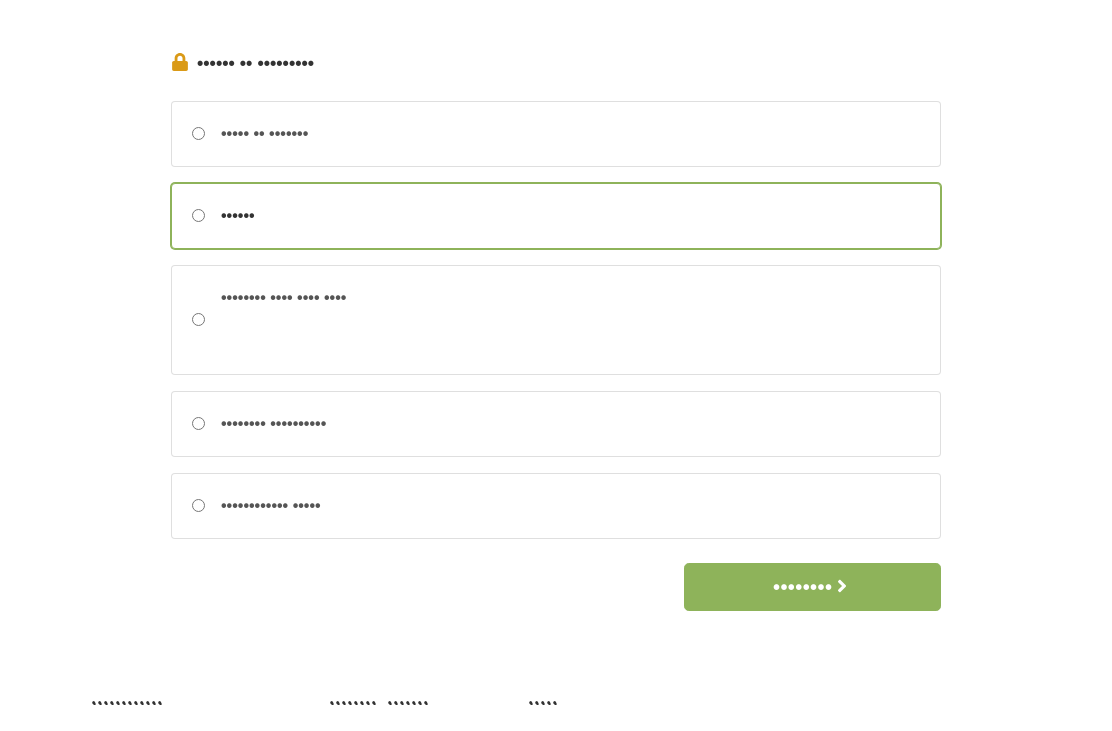 scroll, scrollTop: 157, scrollLeft: 0, axis: vertical 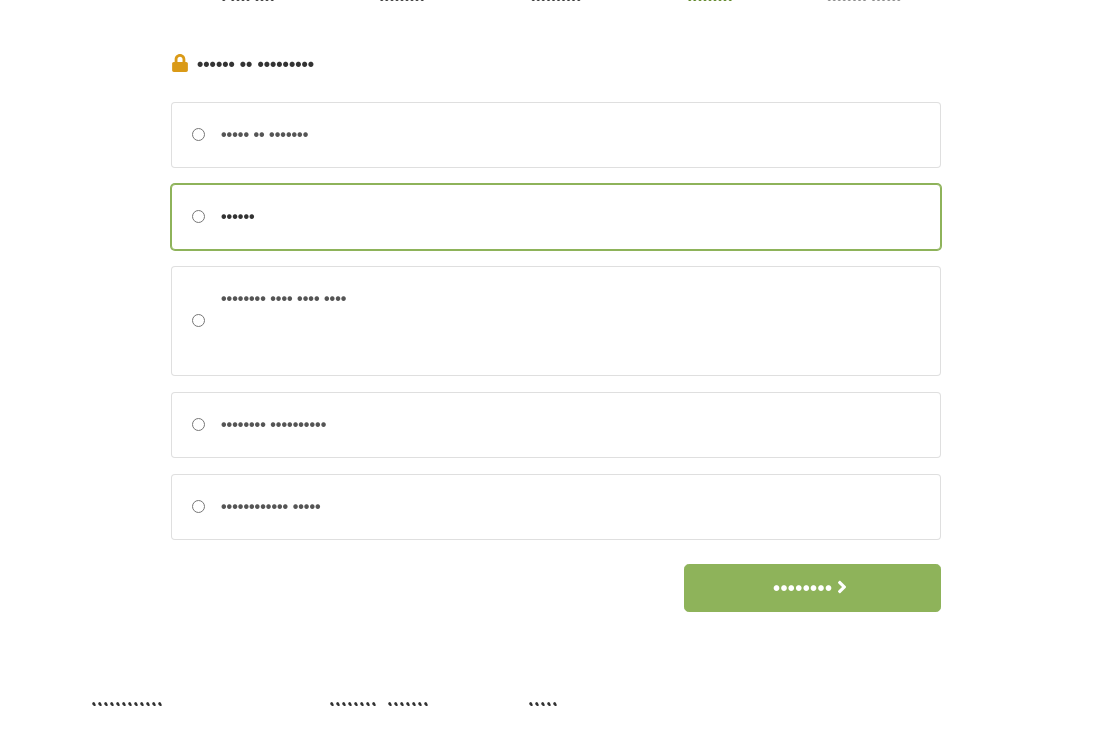 click on "••••••••" at bounding box center (812, 589) 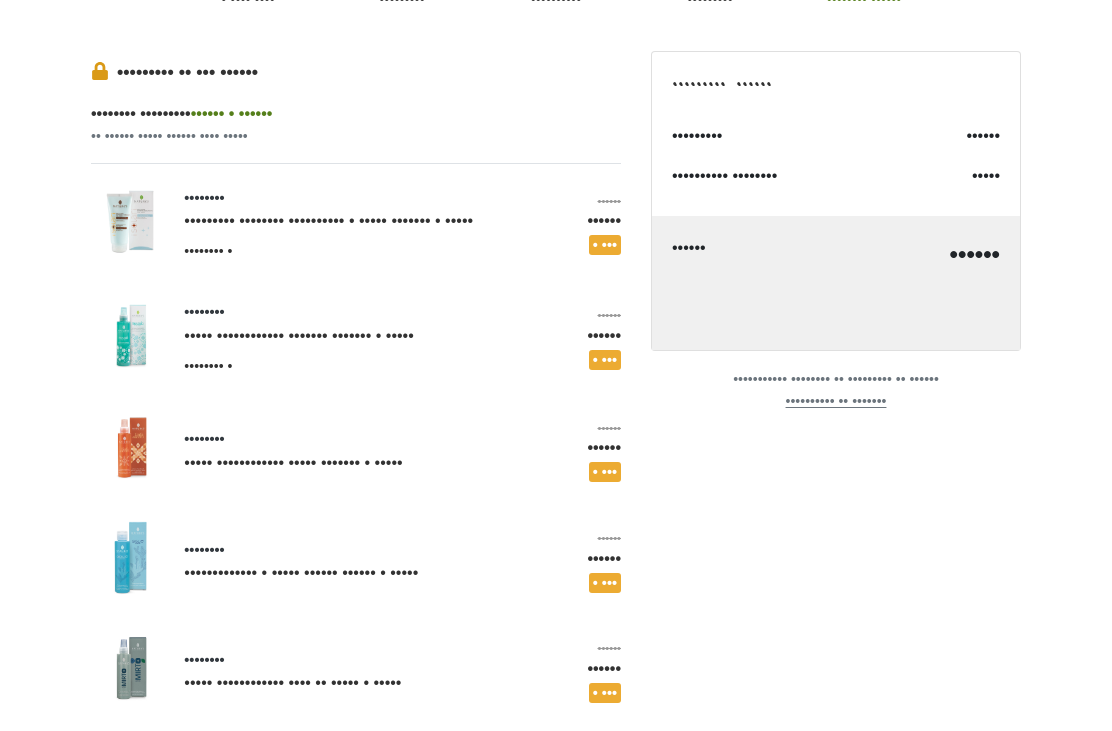 scroll, scrollTop: 0, scrollLeft: 0, axis: both 